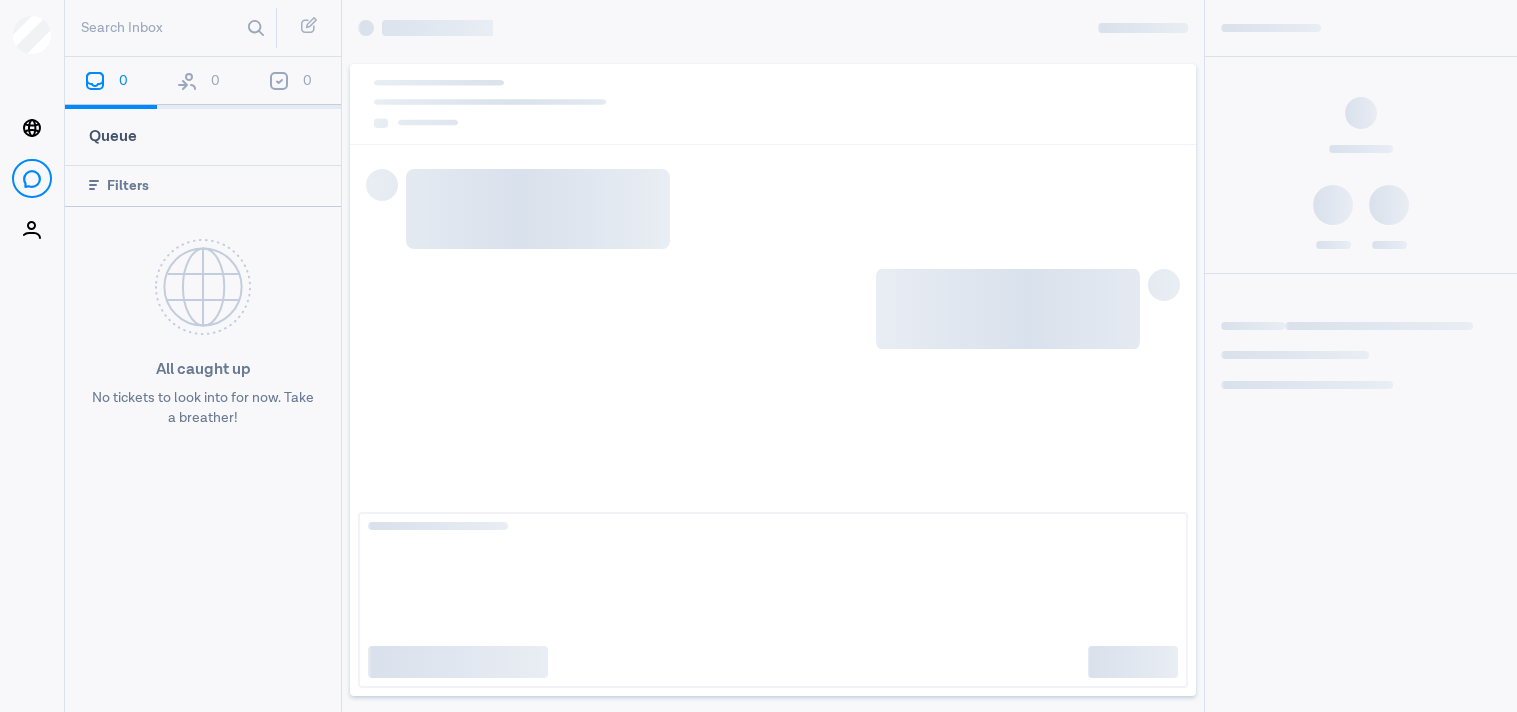 scroll, scrollTop: 0, scrollLeft: 0, axis: both 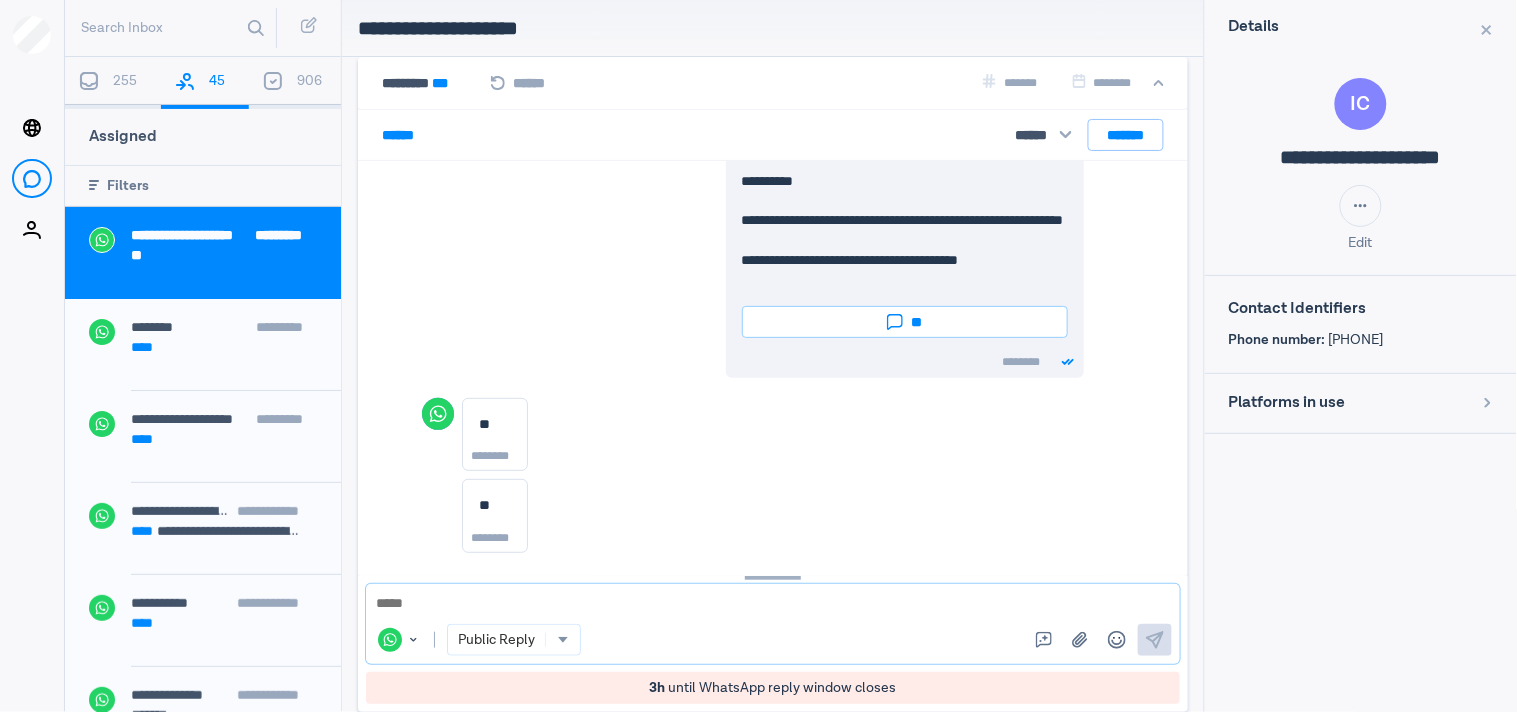 click at bounding box center (773, 604) 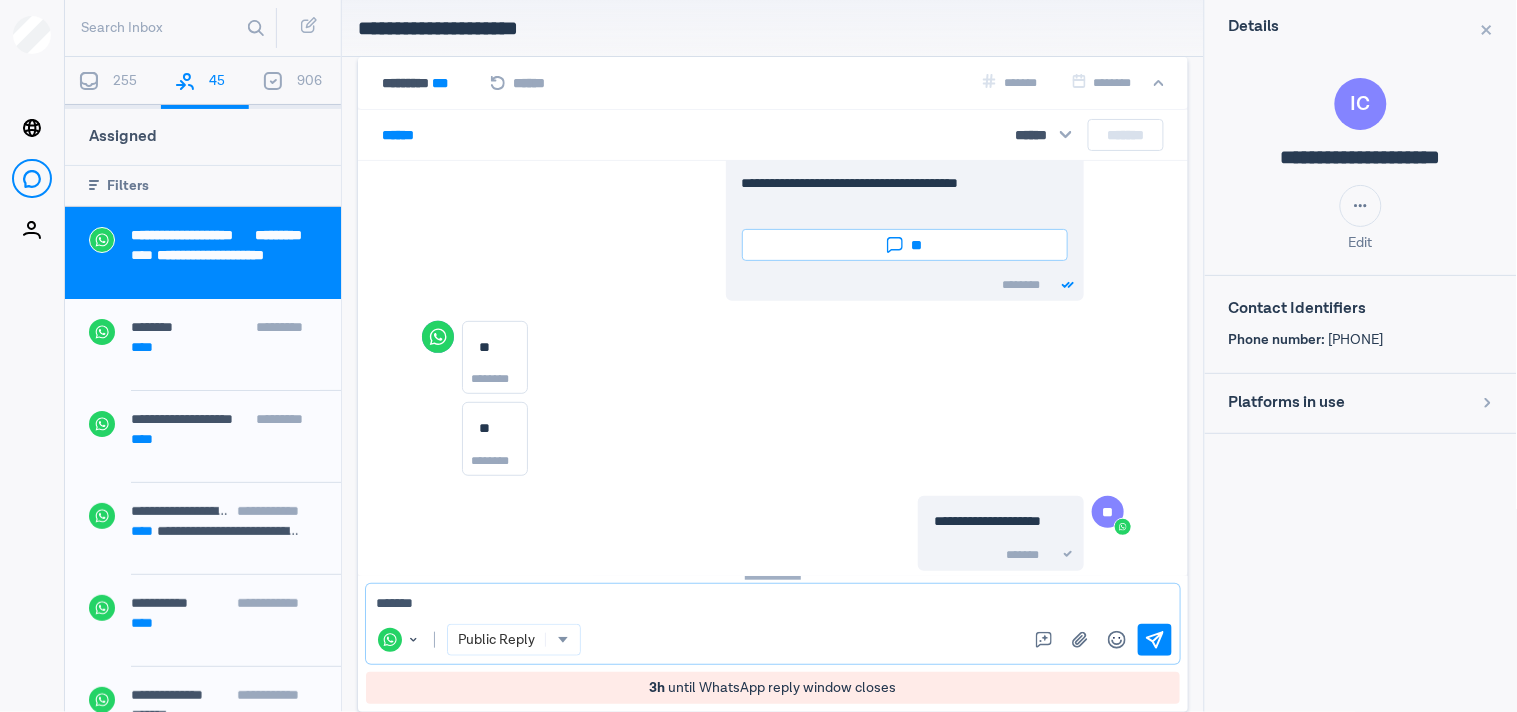scroll, scrollTop: 165, scrollLeft: 0, axis: vertical 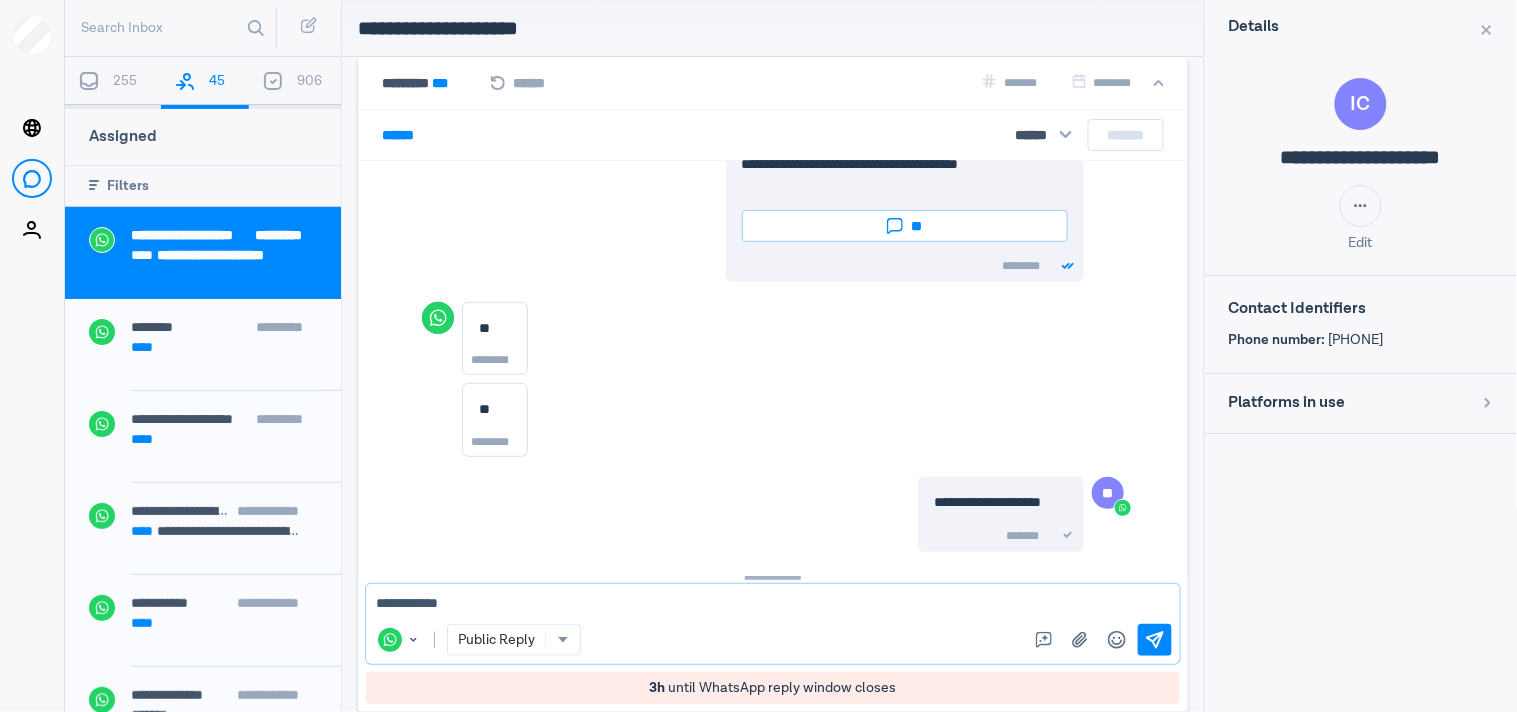 type on "**********" 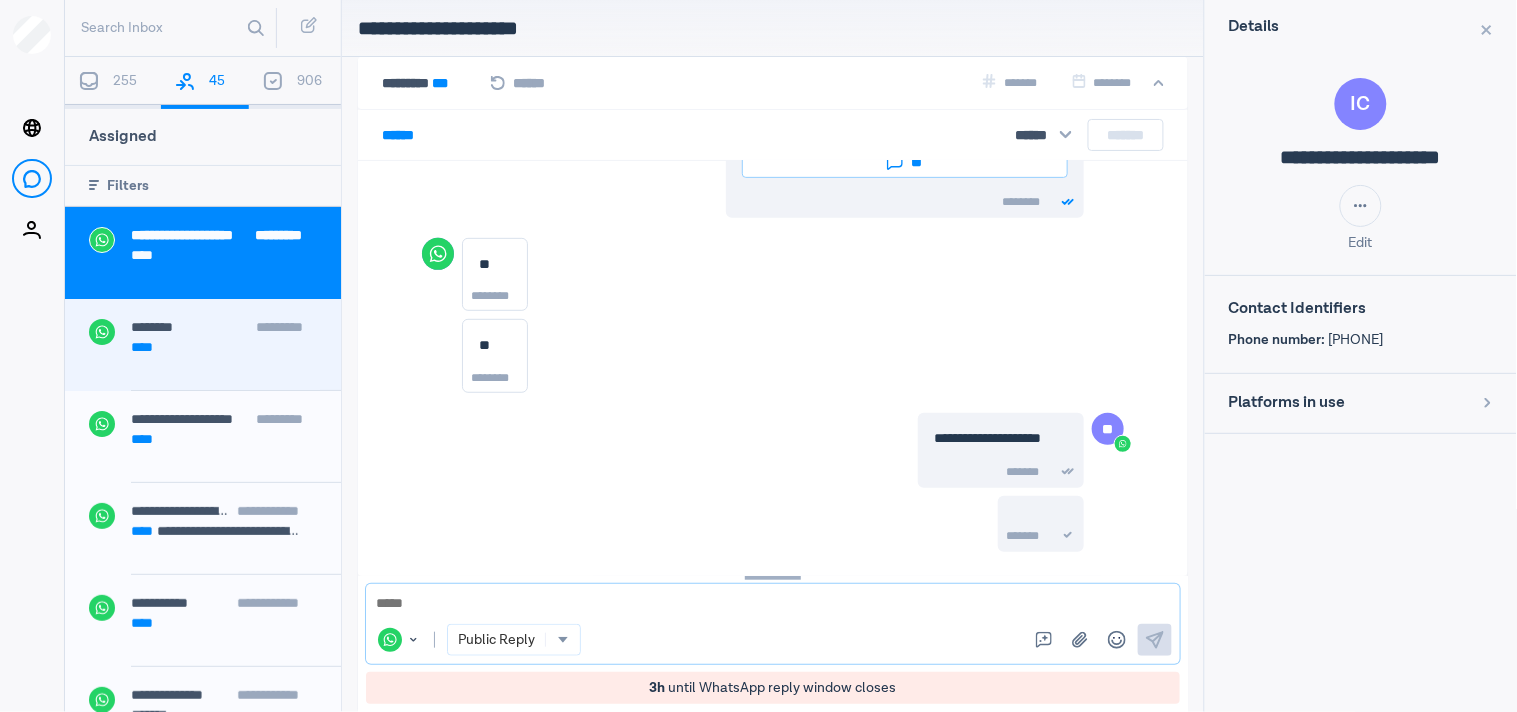 scroll, scrollTop: 228, scrollLeft: 0, axis: vertical 